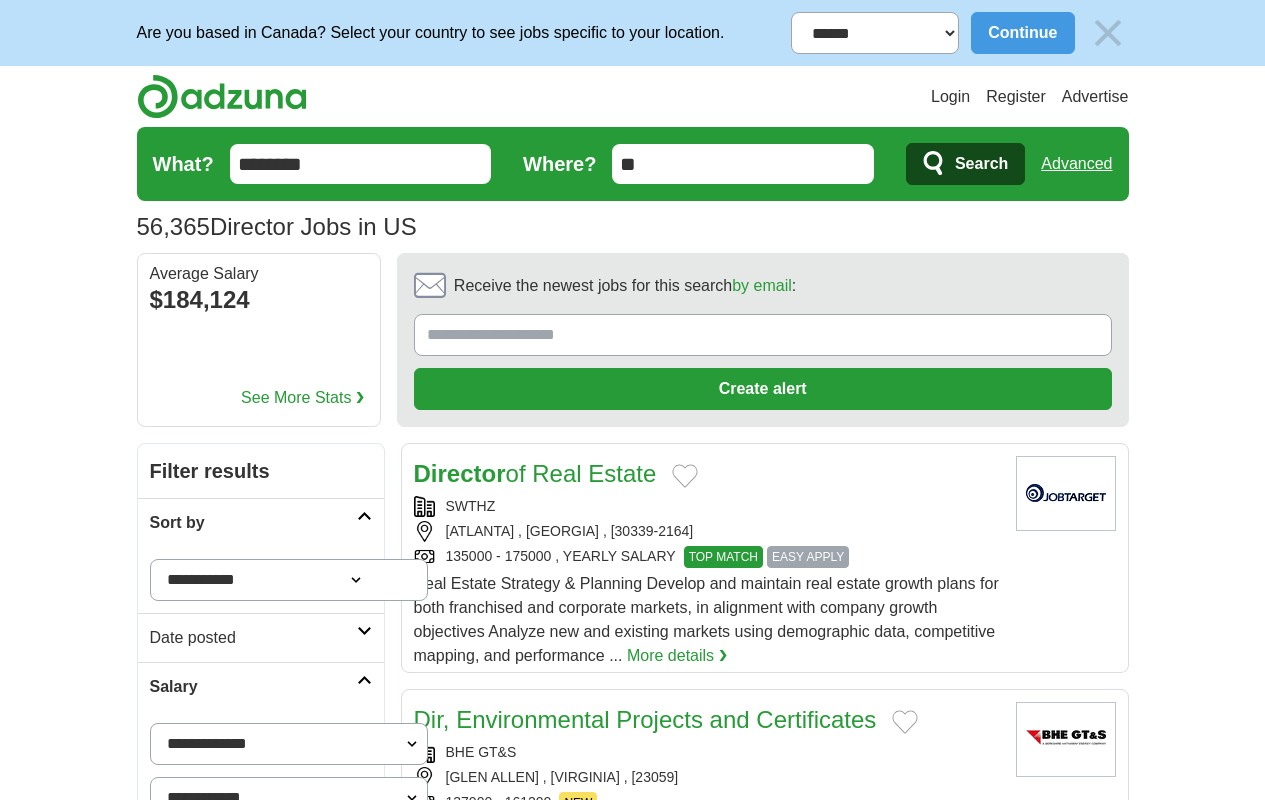 scroll, scrollTop: 2640, scrollLeft: 0, axis: vertical 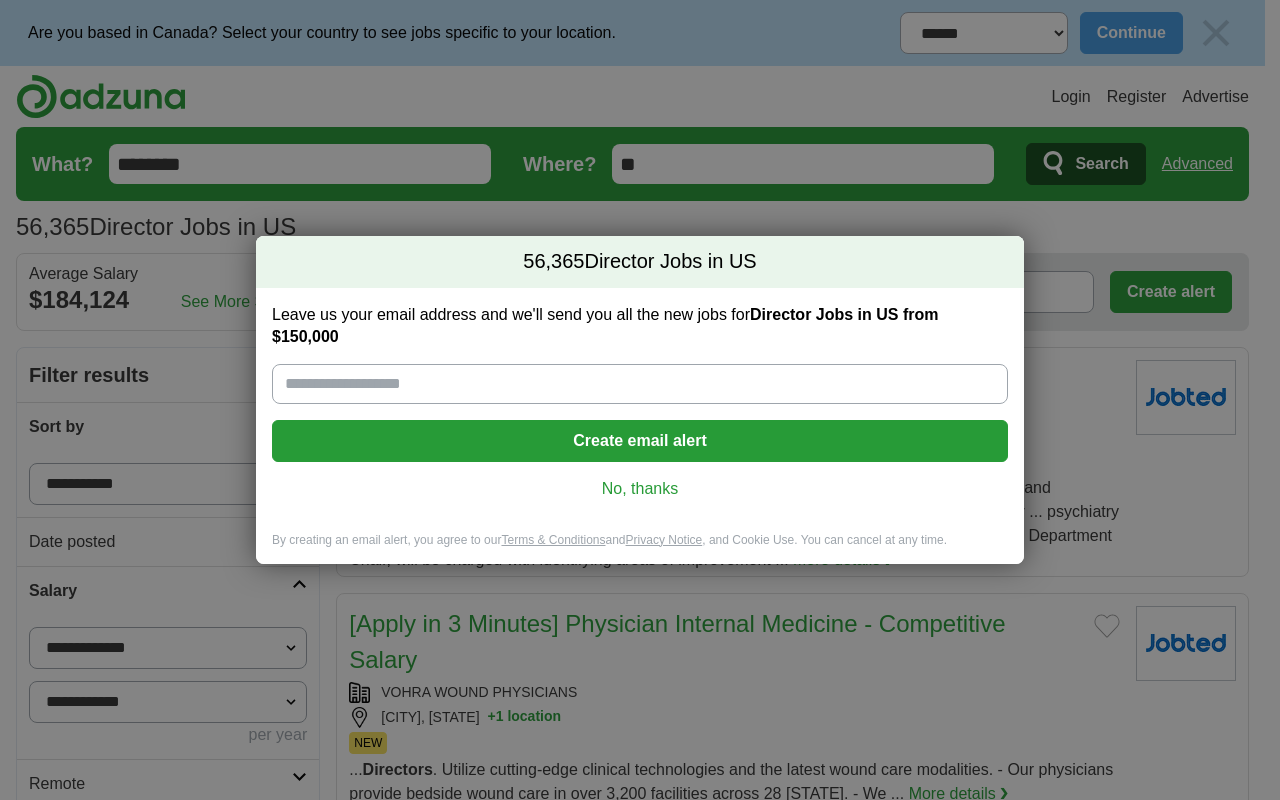 click on "next ❯" at bounding box center (1036, 2896) 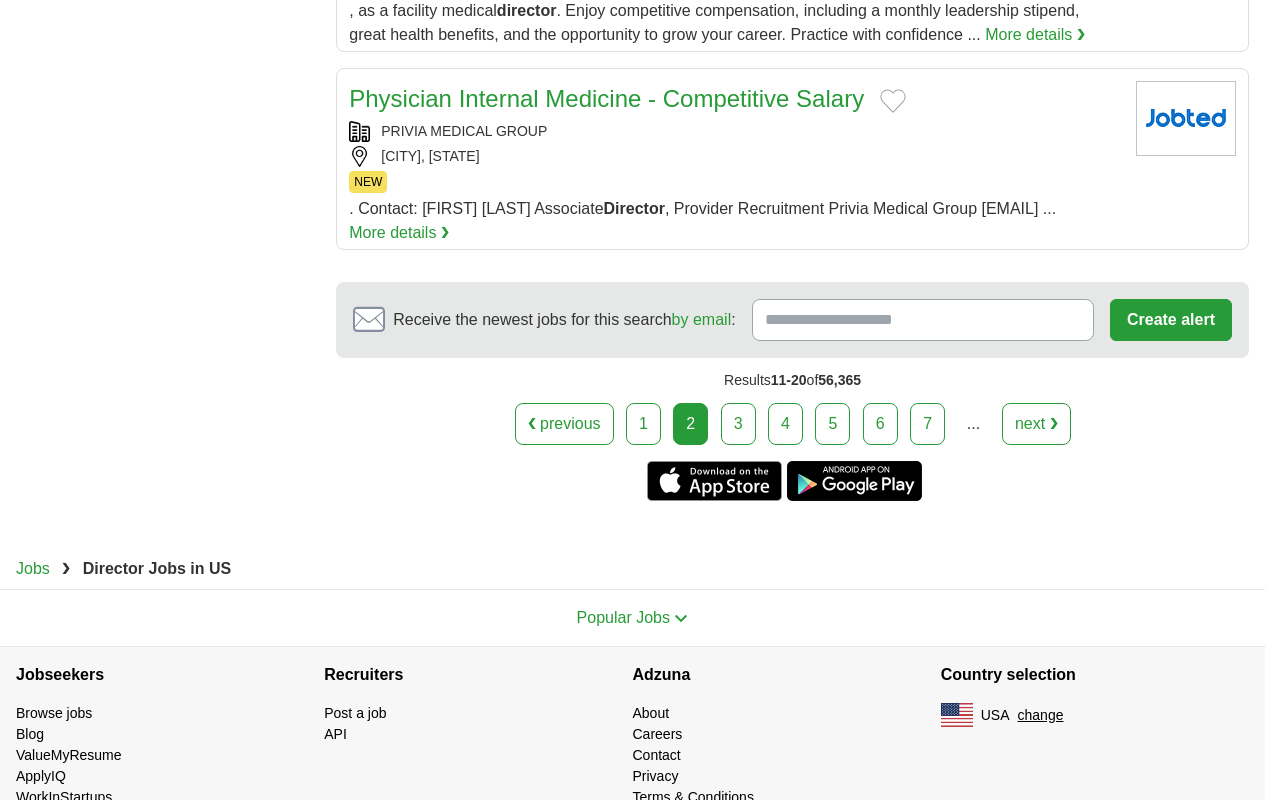 scroll, scrollTop: 0, scrollLeft: 0, axis: both 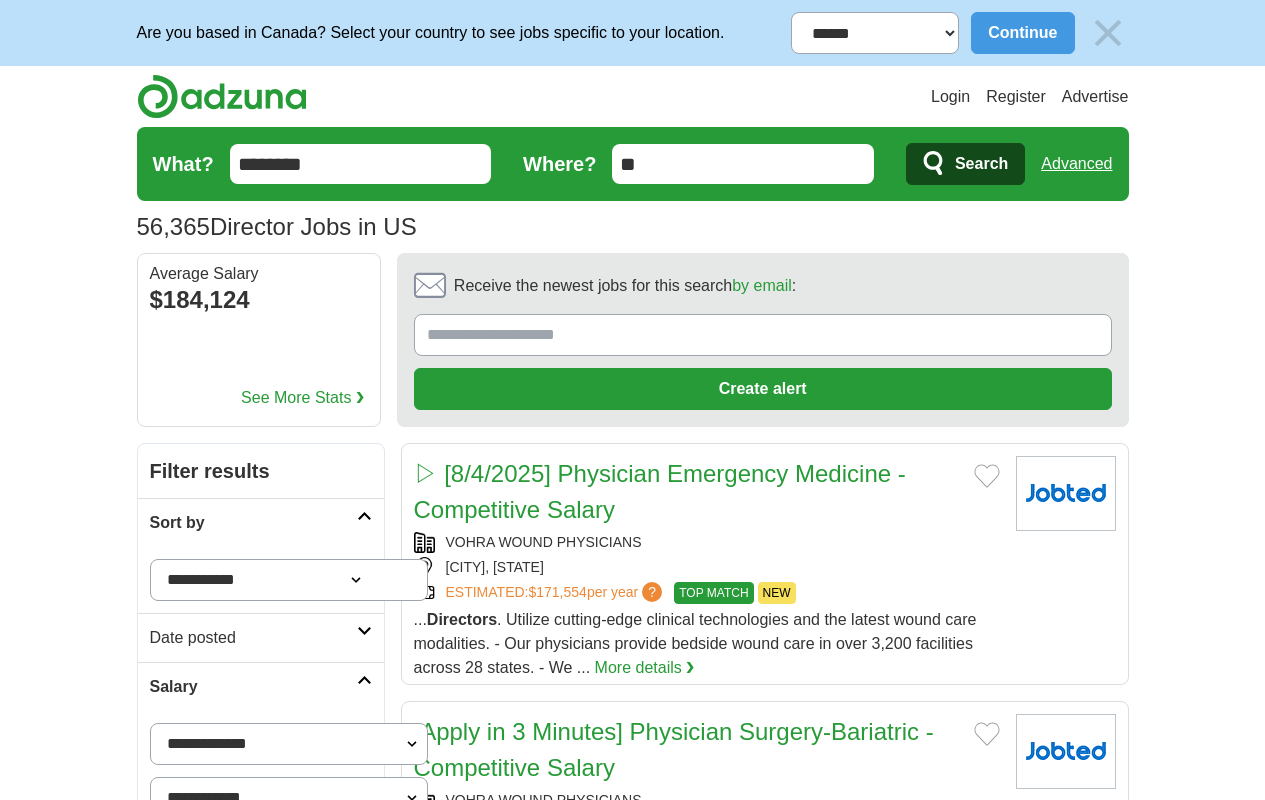 click on "next ❯" at bounding box center [1008, 3474] 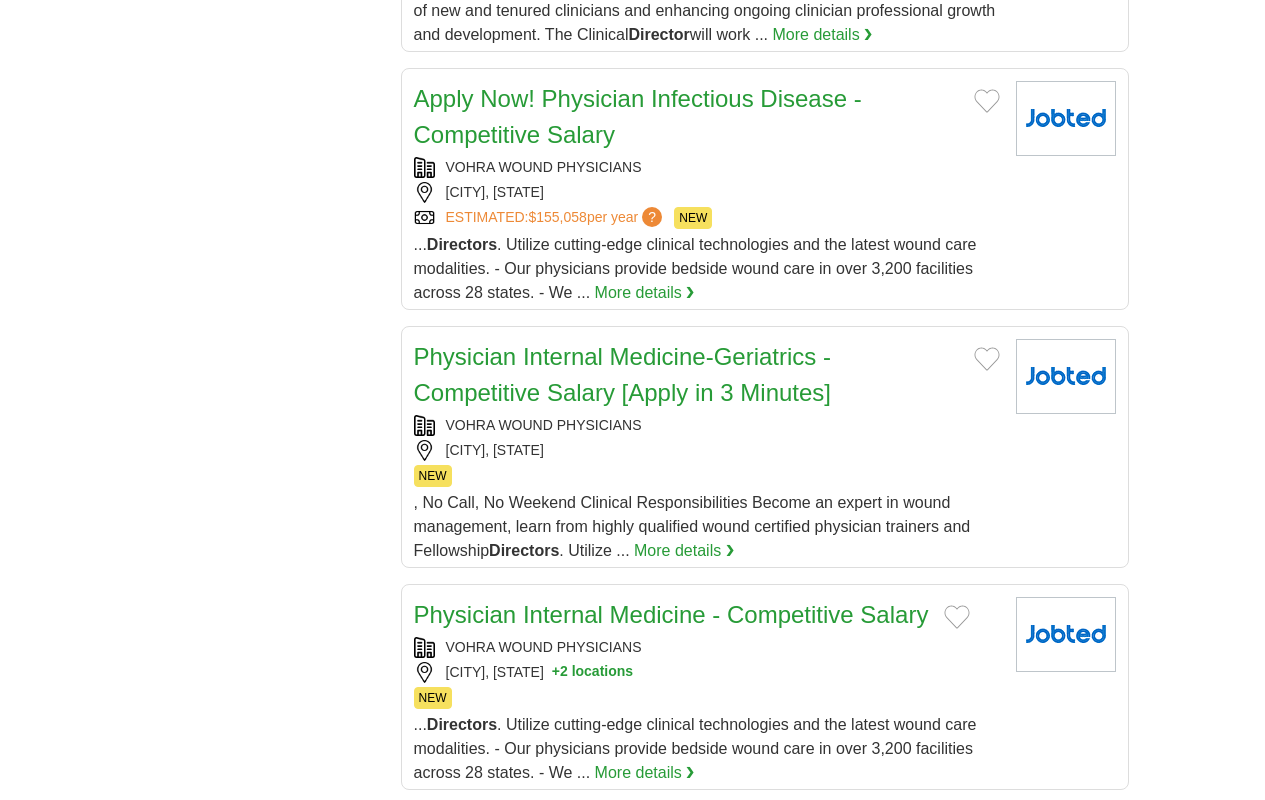 scroll, scrollTop: 0, scrollLeft: 0, axis: both 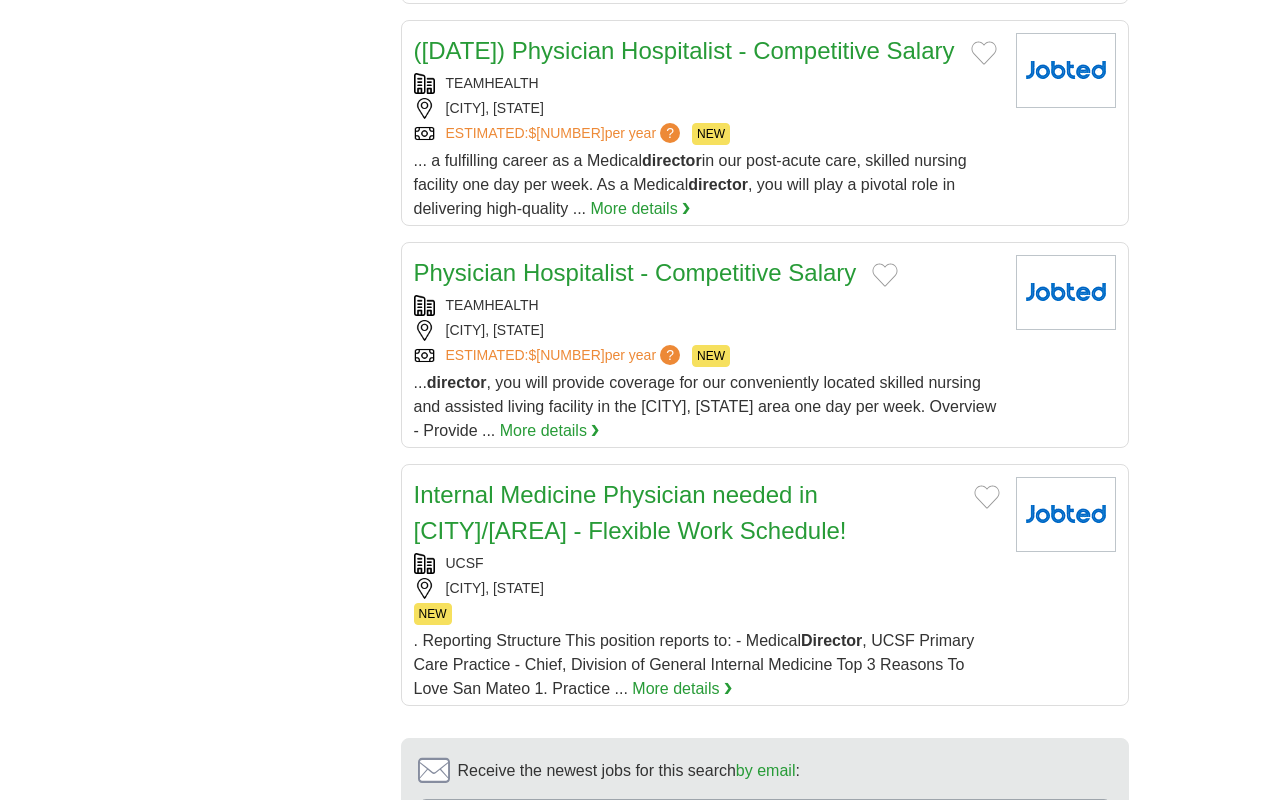click on "next ❯" at bounding box center (1008, 978) 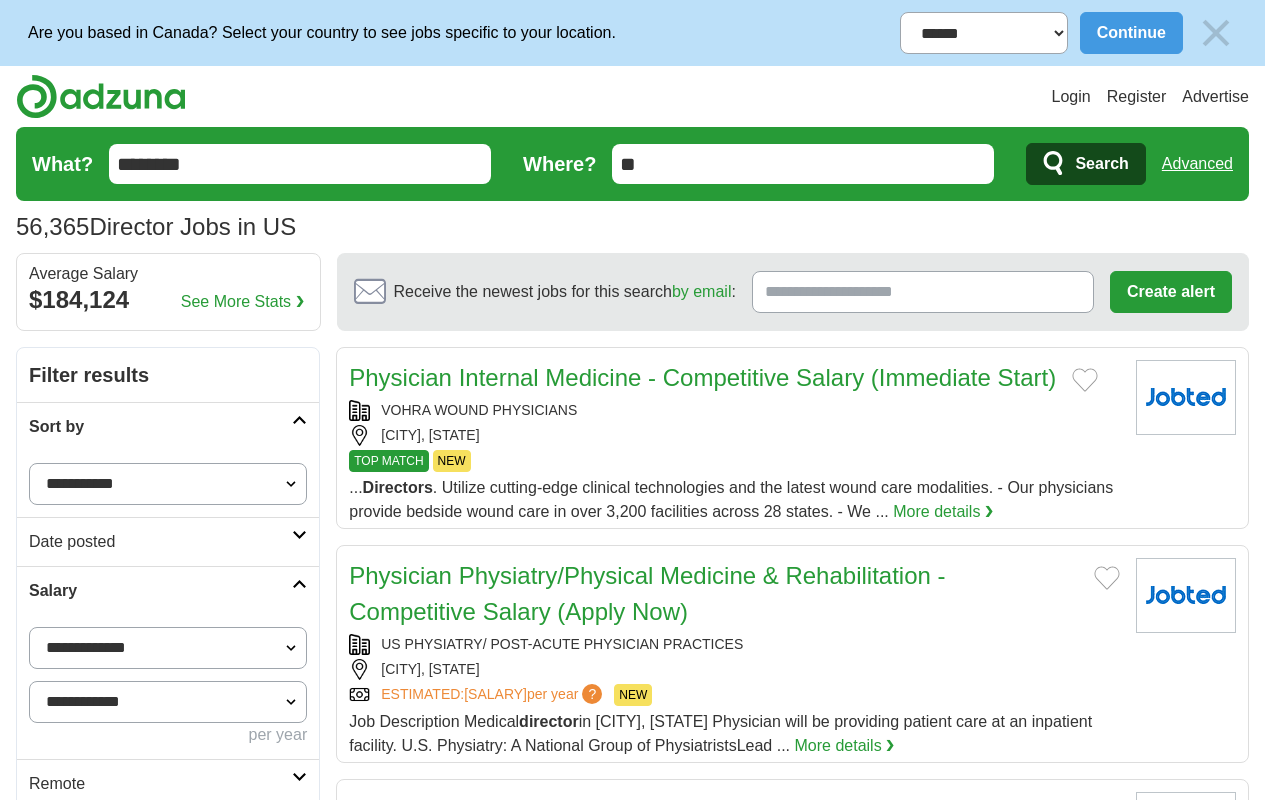 scroll, scrollTop: 2472, scrollLeft: 0, axis: vertical 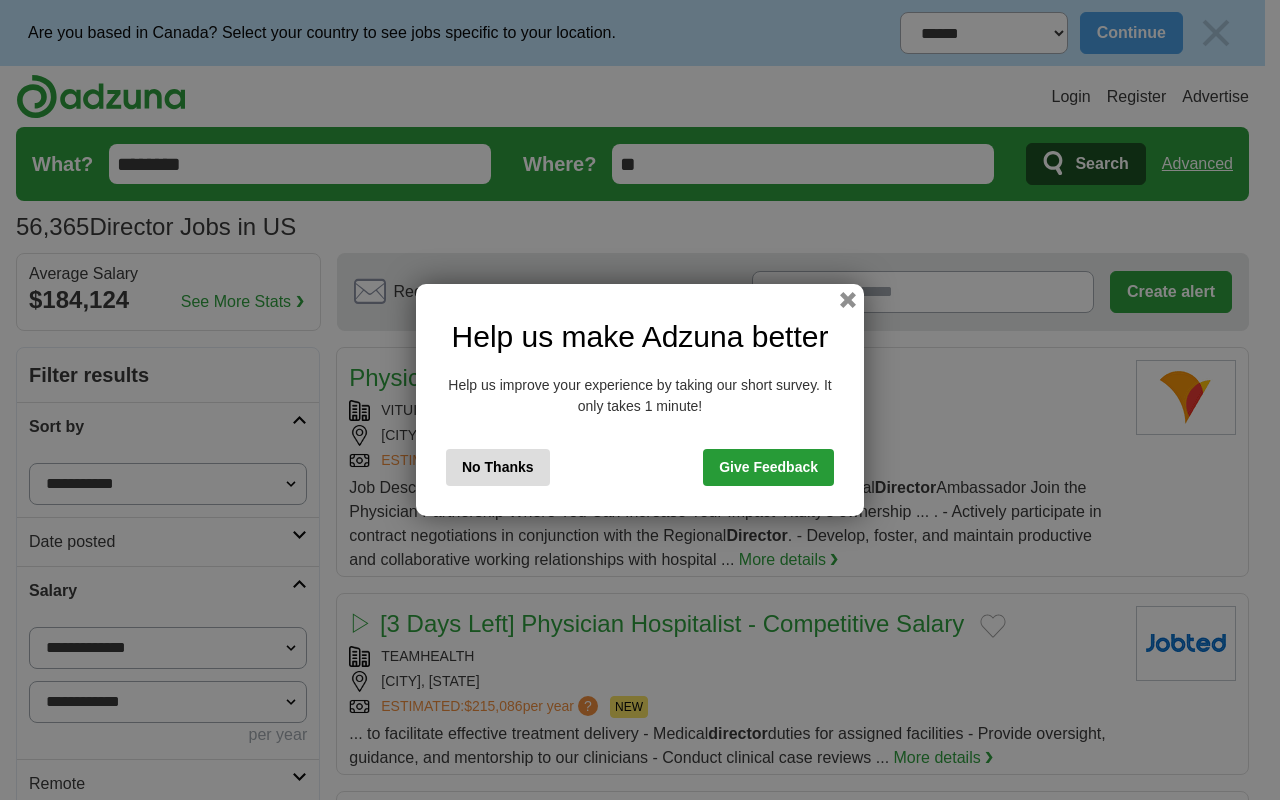 click on "next ❯" at bounding box center [1083, 3100] 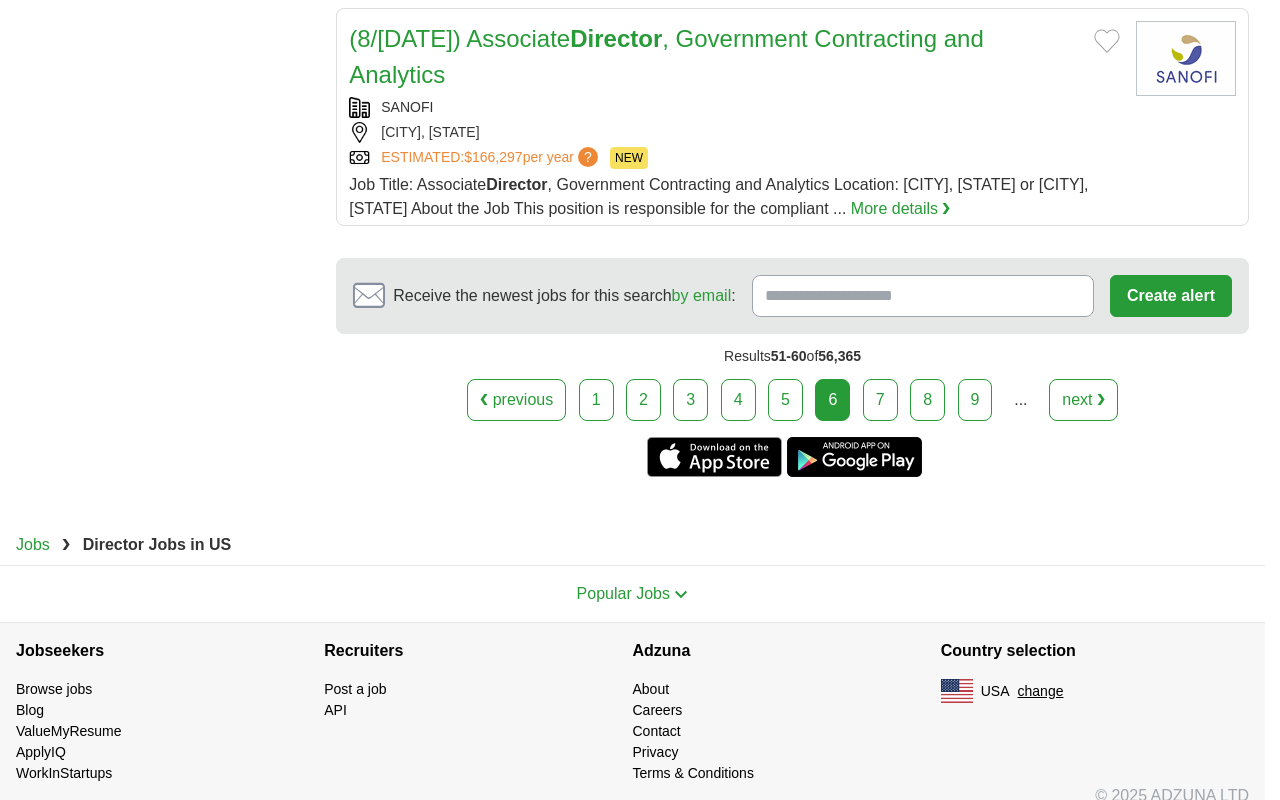 scroll, scrollTop: 0, scrollLeft: 0, axis: both 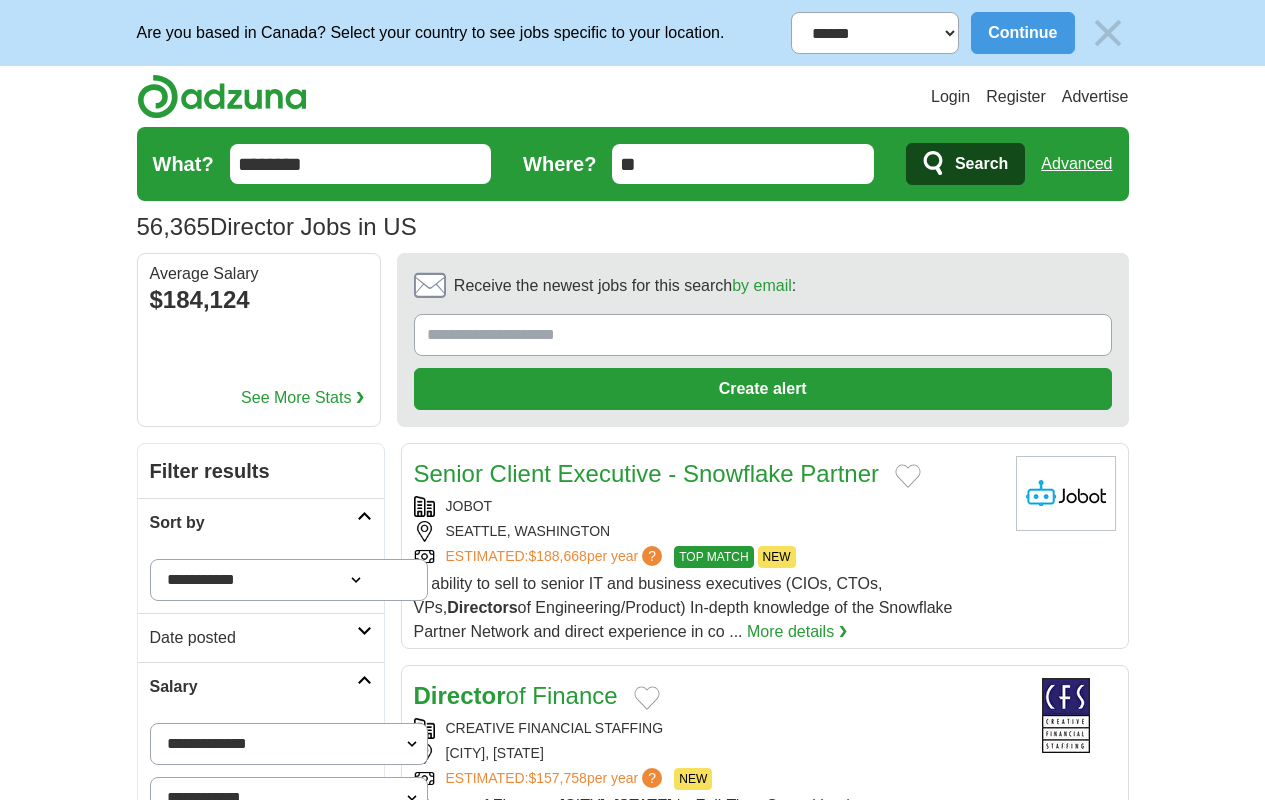 click on "next ❯" at bounding box center (1060, 3582) 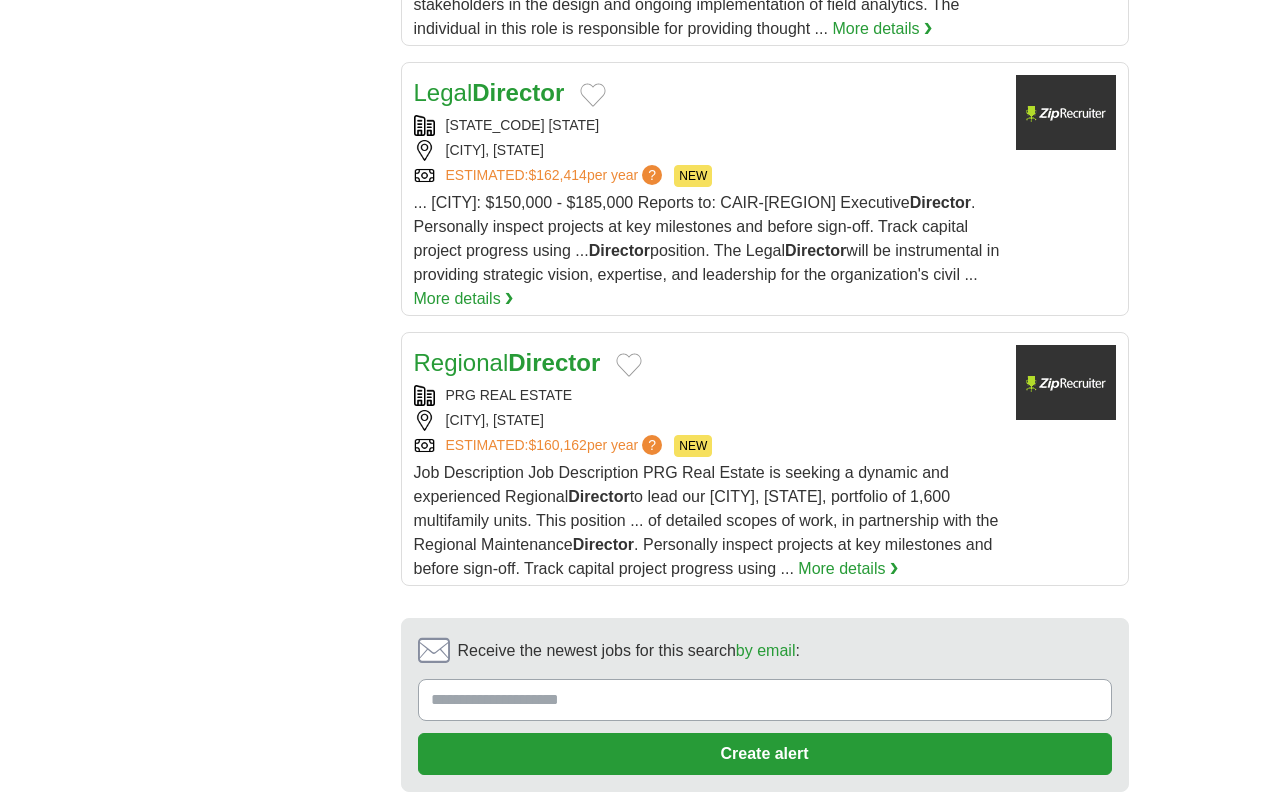 scroll, scrollTop: 0, scrollLeft: 0, axis: both 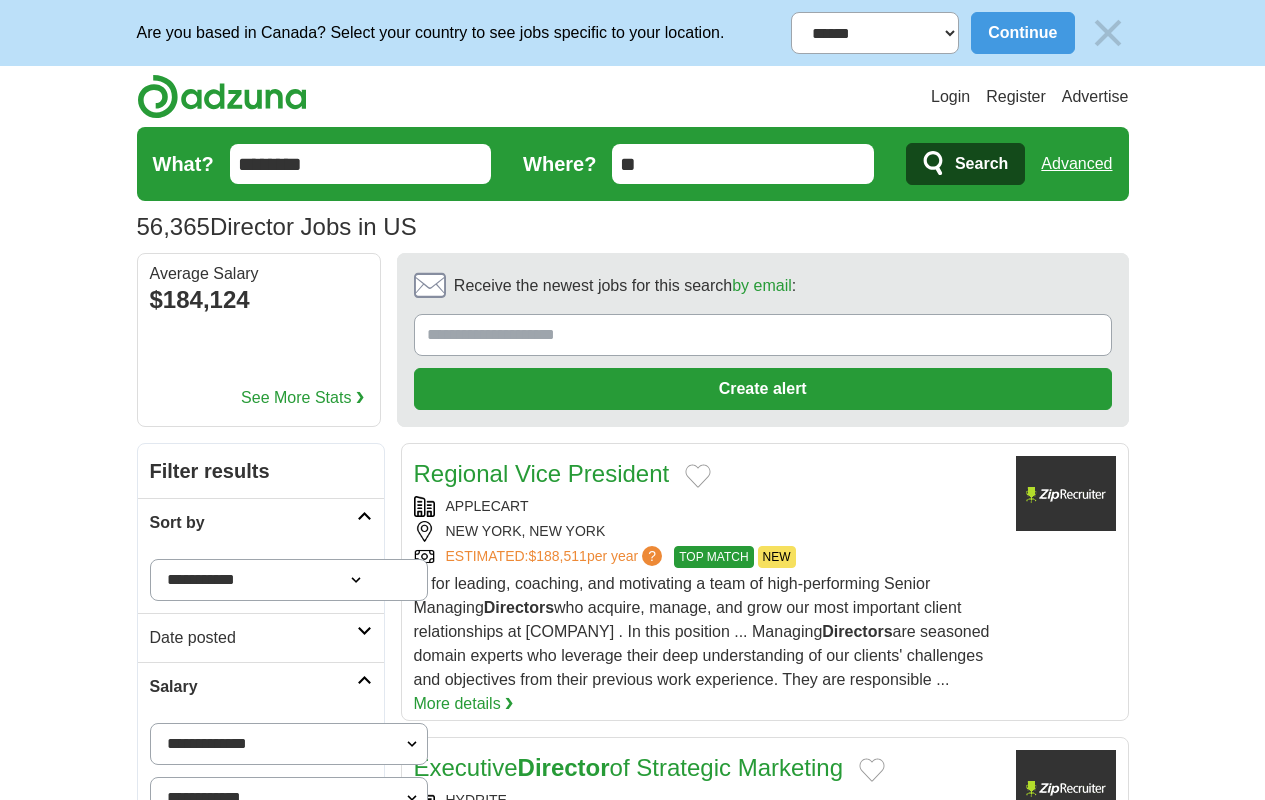 click on "next ❯" at bounding box center (1064, 3510) 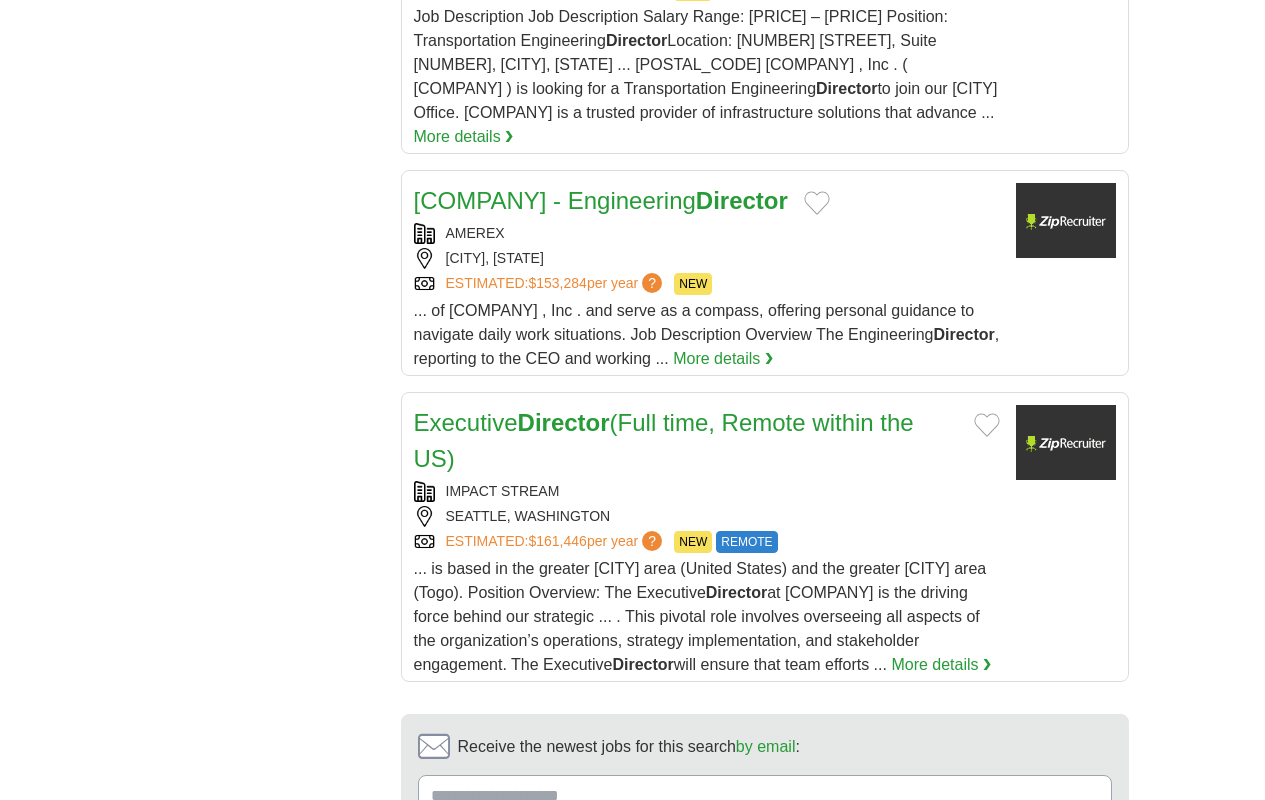 scroll, scrollTop: 0, scrollLeft: 0, axis: both 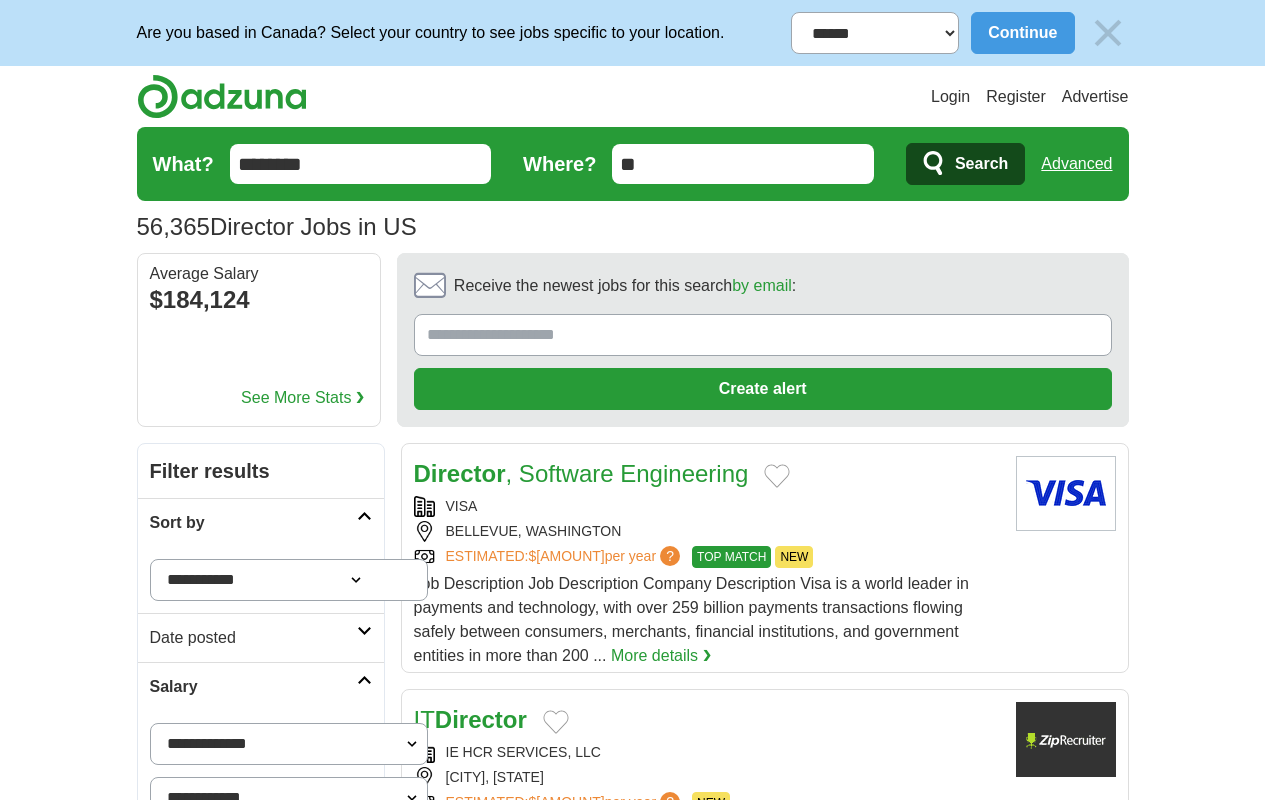 click on "next ❯" at bounding box center (1069, 3246) 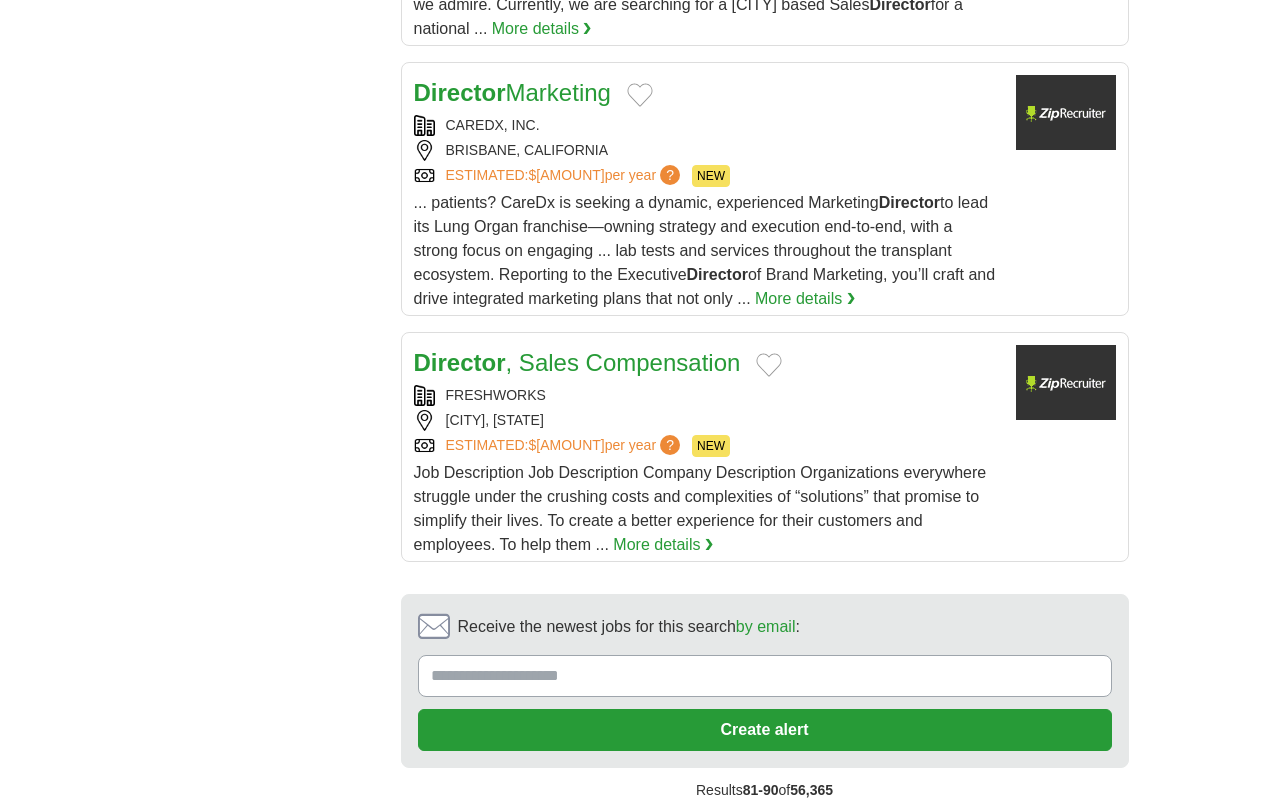 scroll, scrollTop: 0, scrollLeft: 0, axis: both 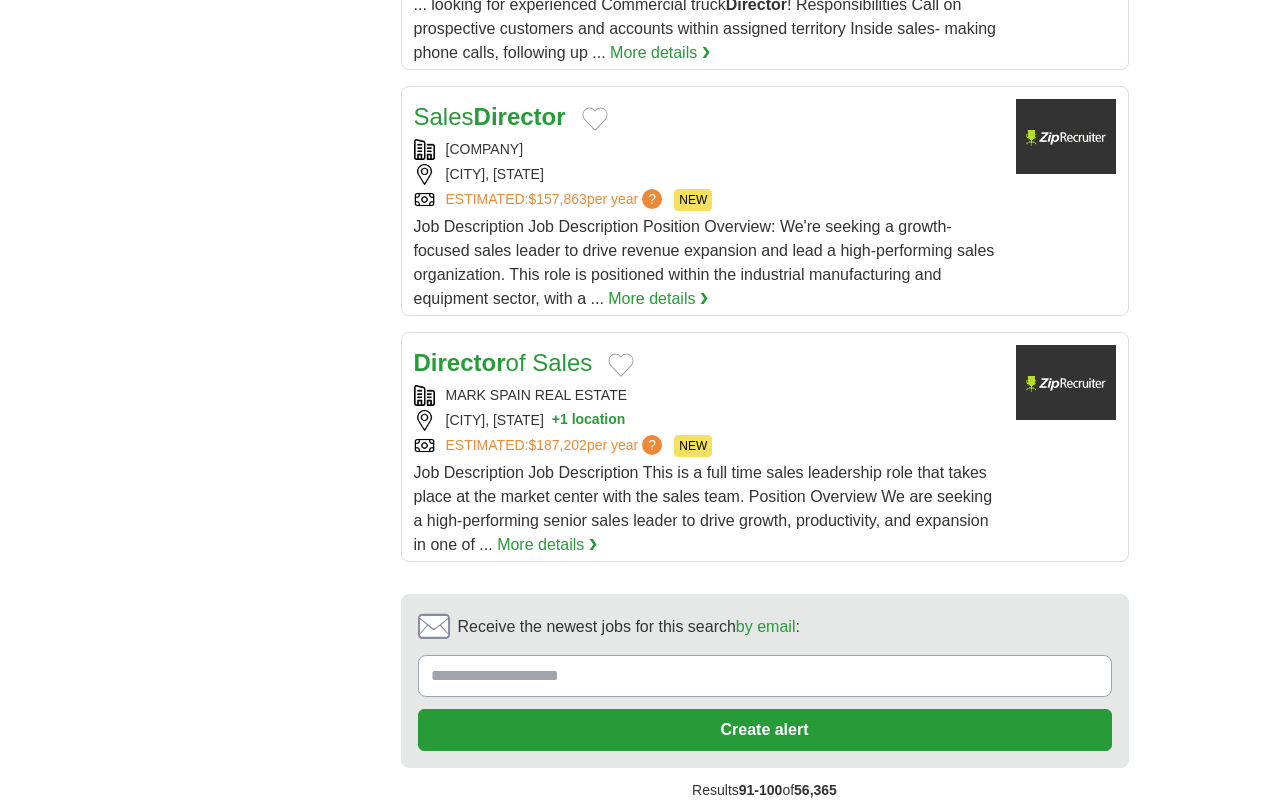 click on "next ❯" at bounding box center [1073, 834] 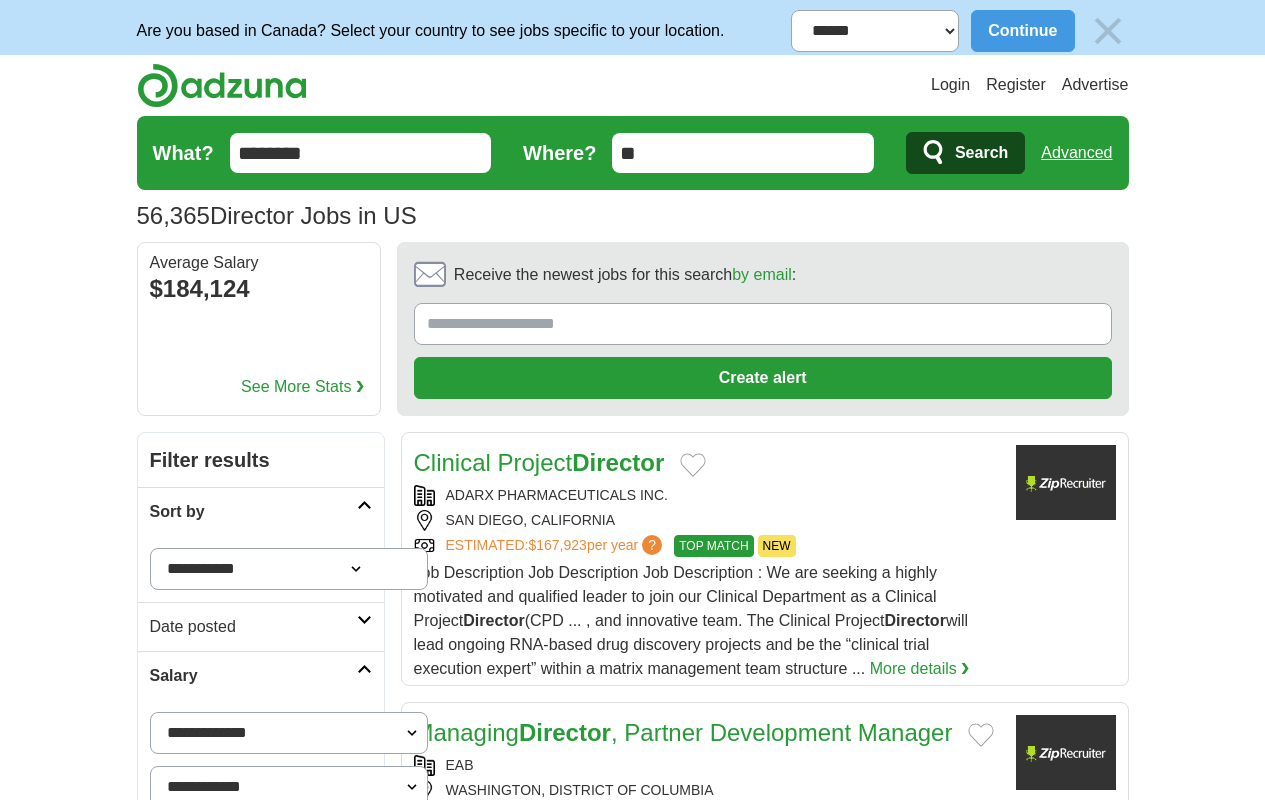 scroll, scrollTop: 0, scrollLeft: 0, axis: both 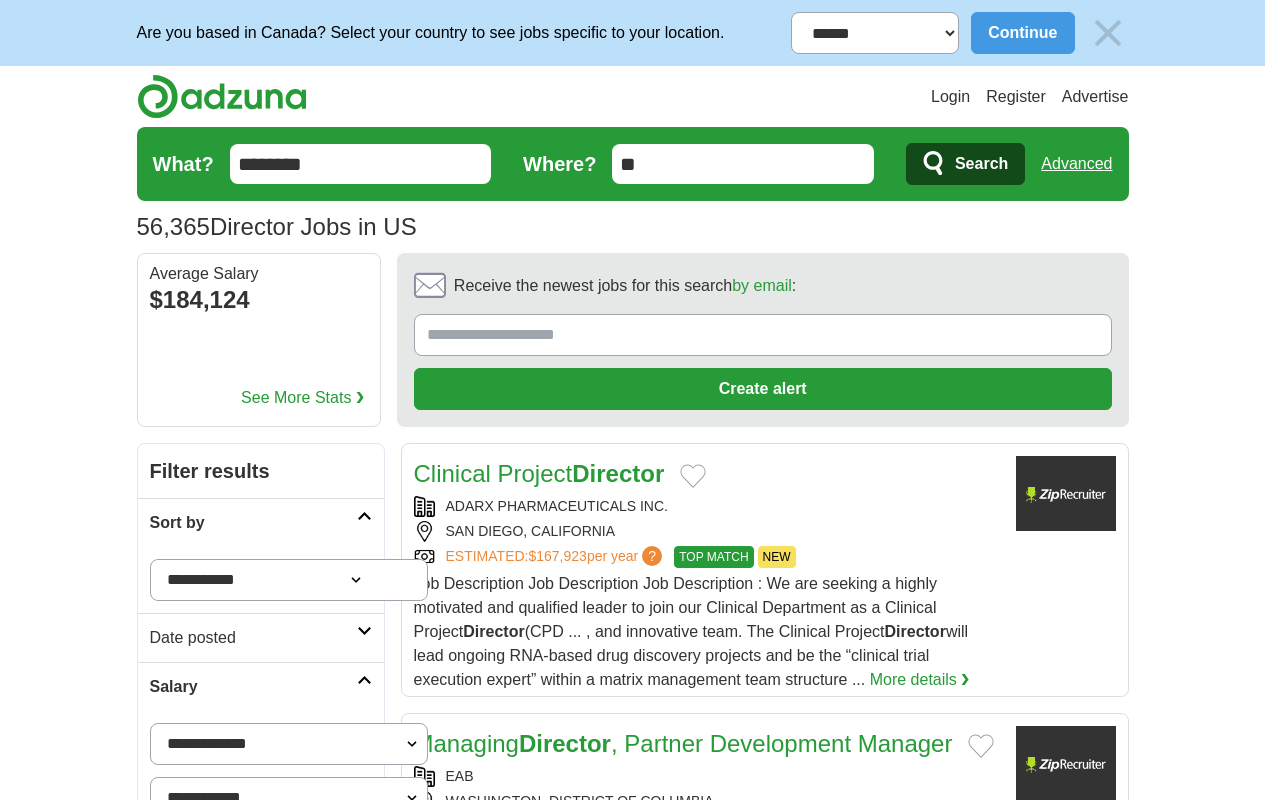 click on "next ❯" at bounding box center (1077, 3413) 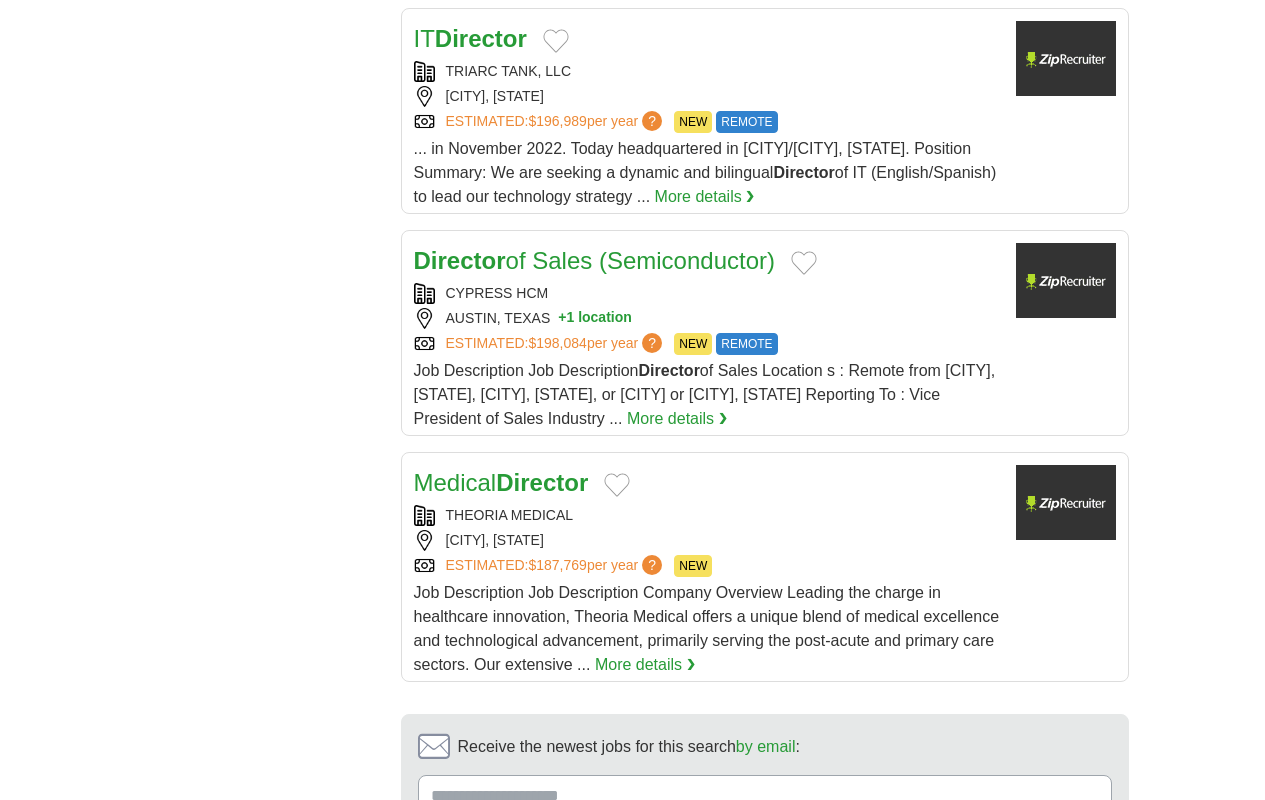 scroll, scrollTop: 0, scrollLeft: 0, axis: both 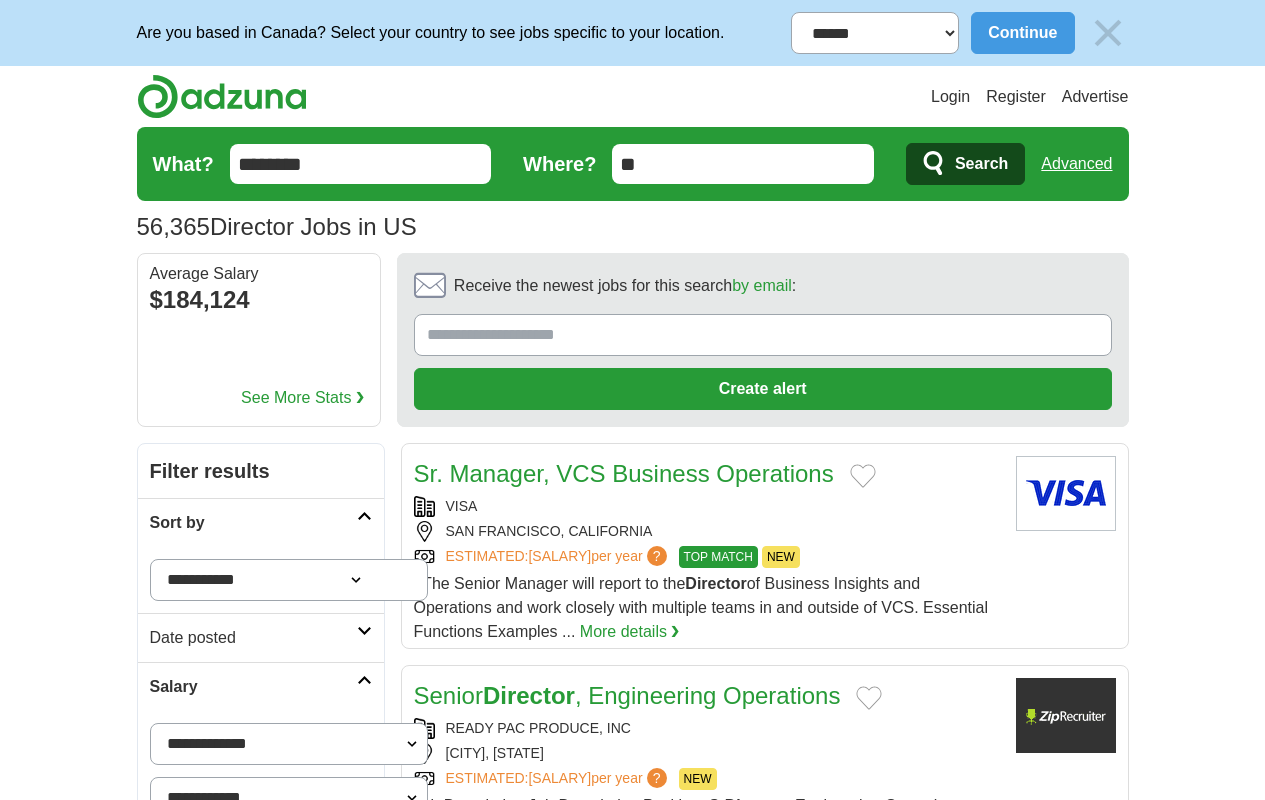 click on "next ❯" at bounding box center [766, 3480] 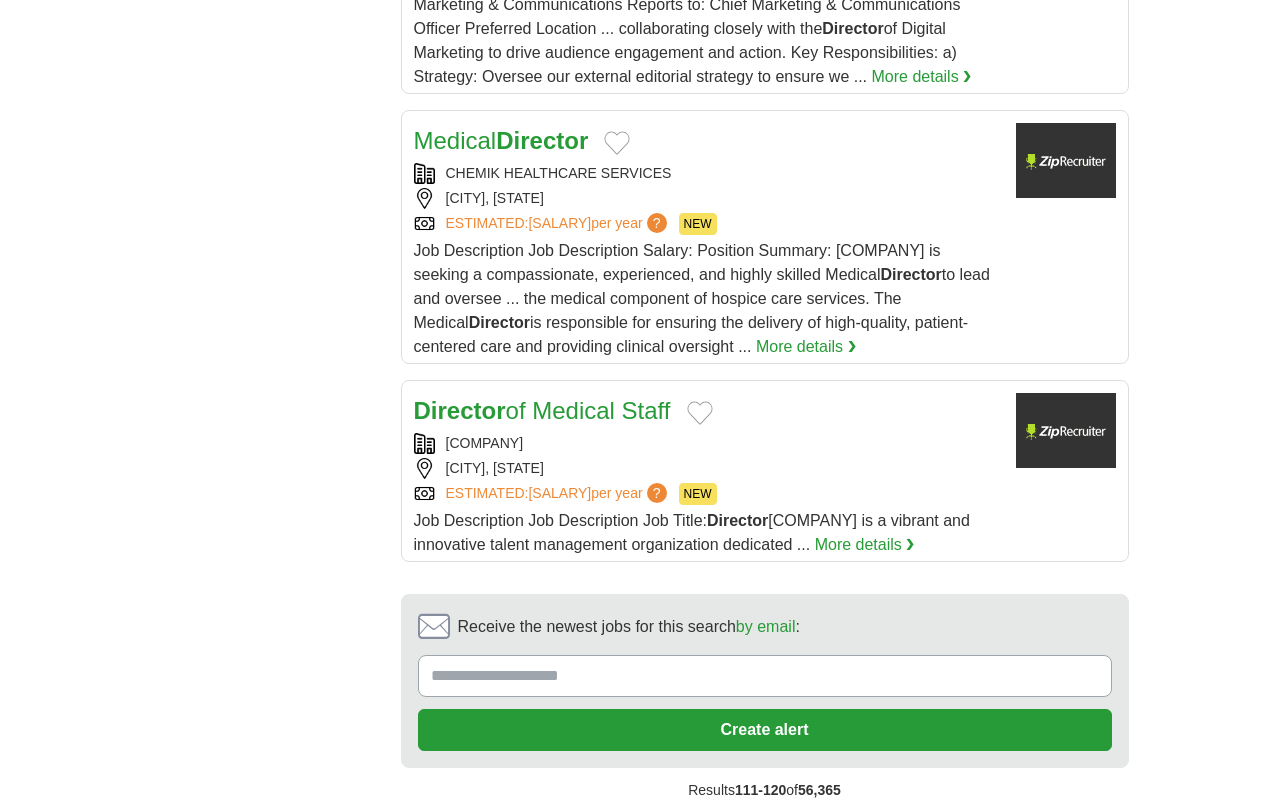scroll, scrollTop: 0, scrollLeft: 0, axis: both 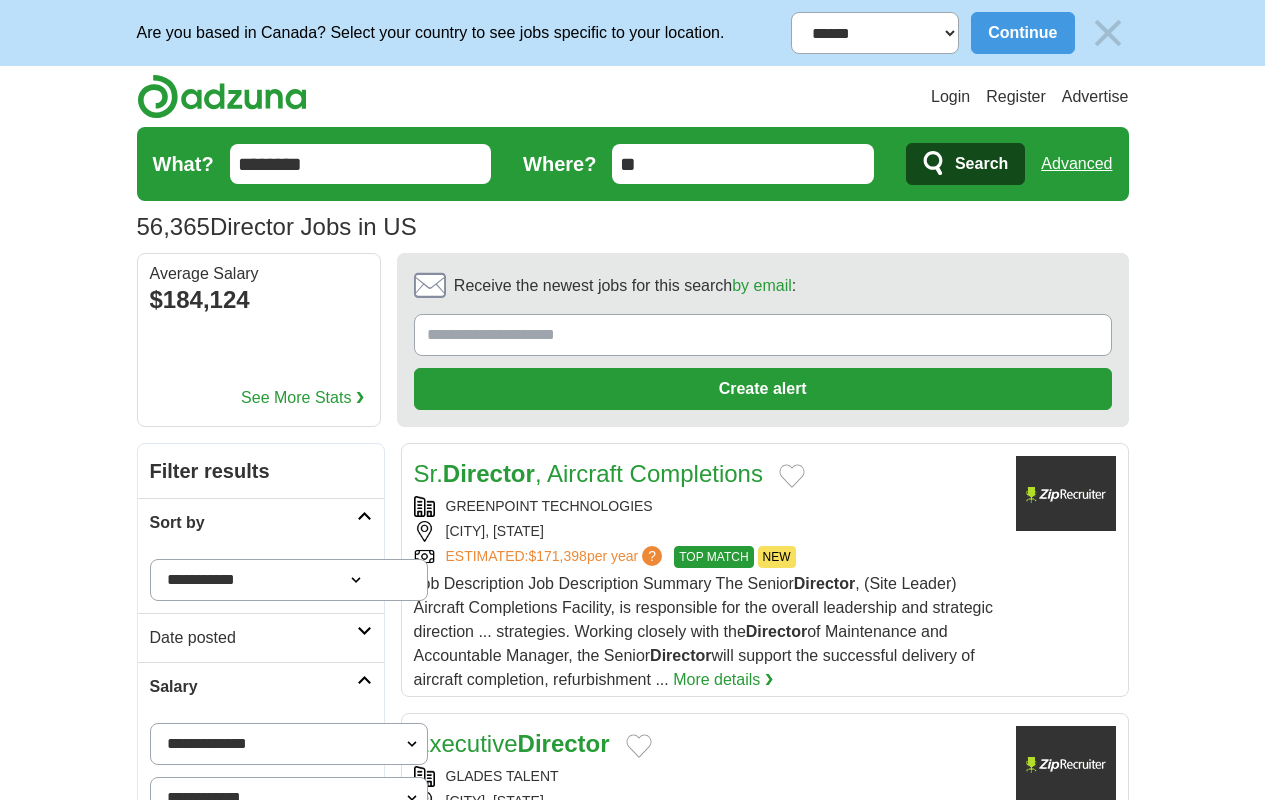 click on "next ❯" at bounding box center [766, 3540] 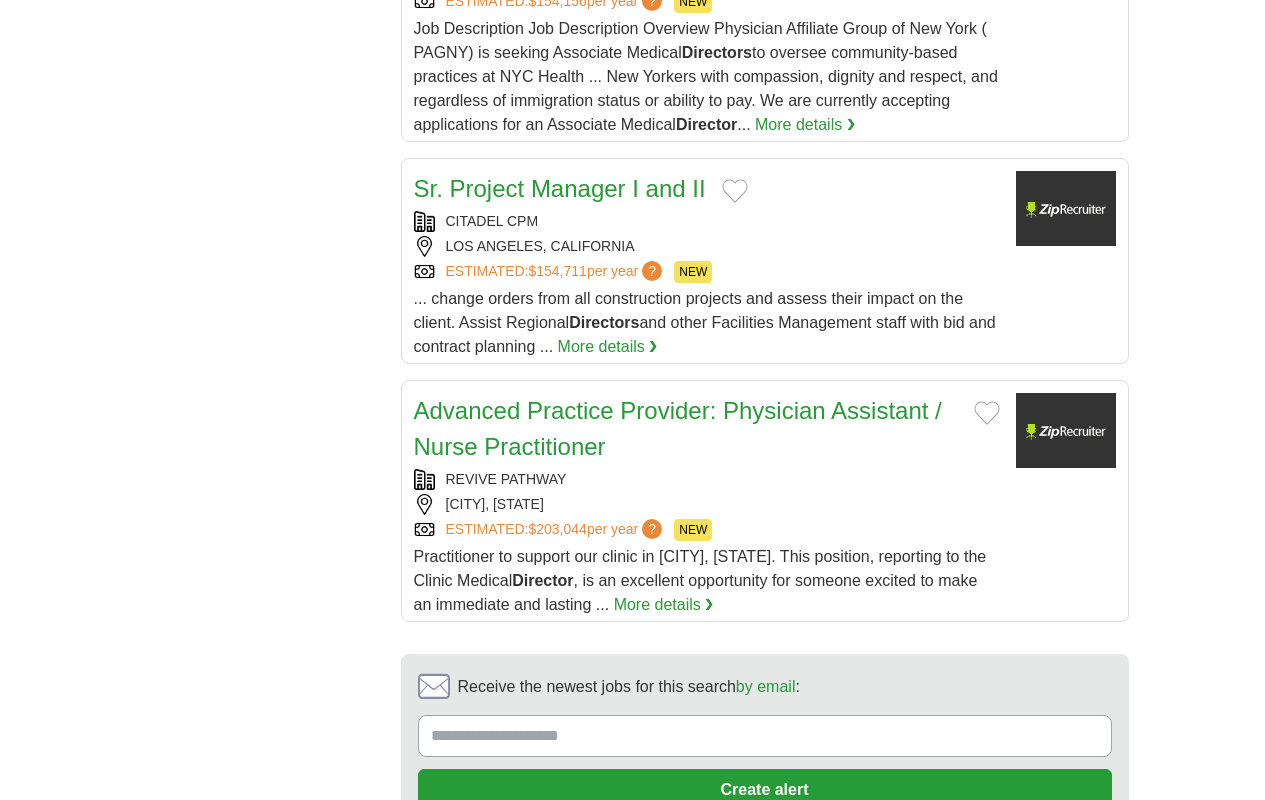 scroll, scrollTop: 0, scrollLeft: 0, axis: both 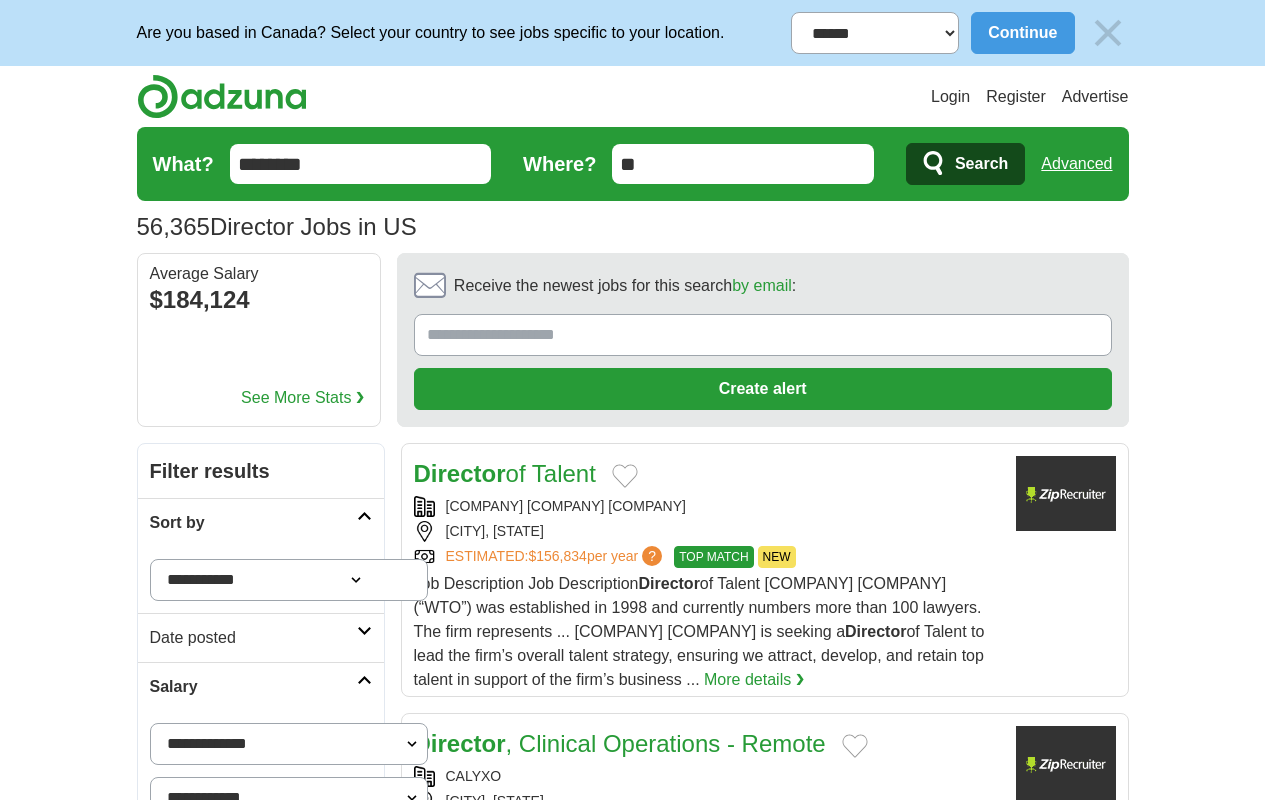 click on "next ❯" at bounding box center (766, 3564) 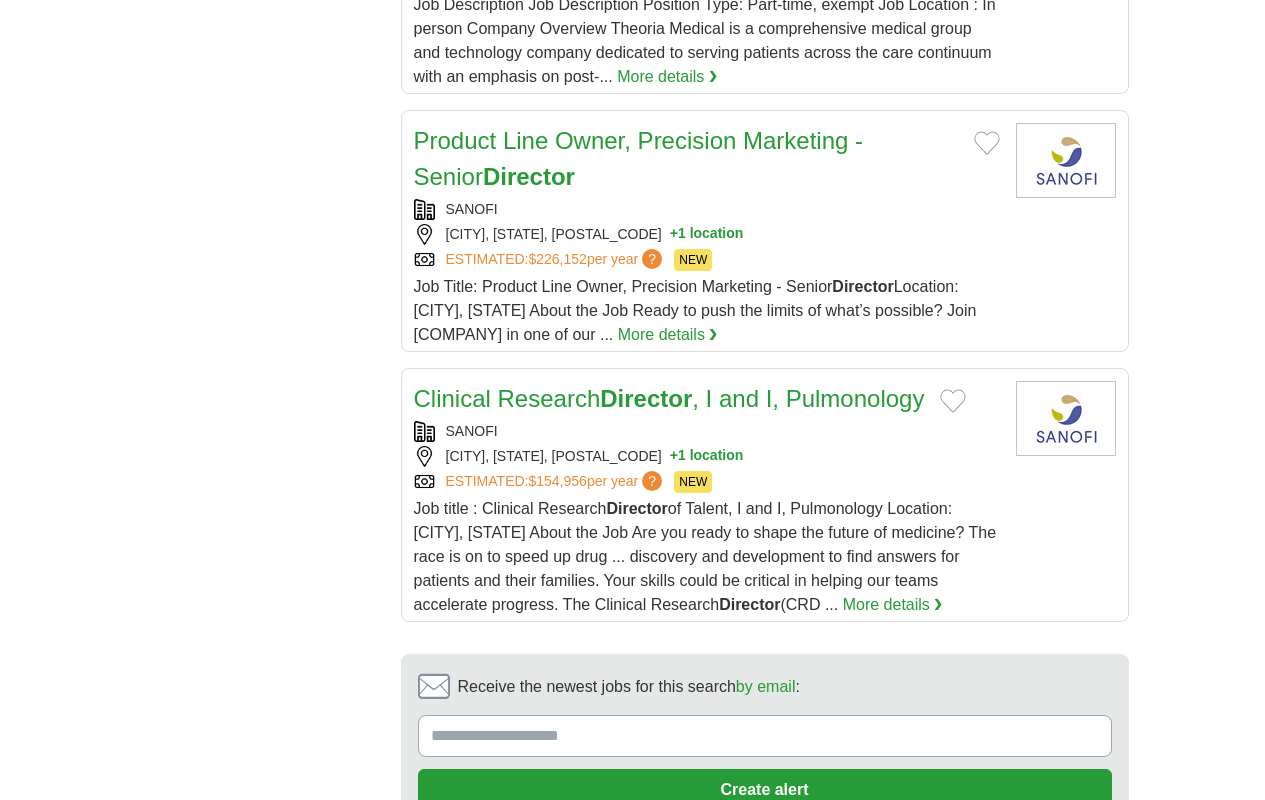 scroll, scrollTop: 0, scrollLeft: 0, axis: both 